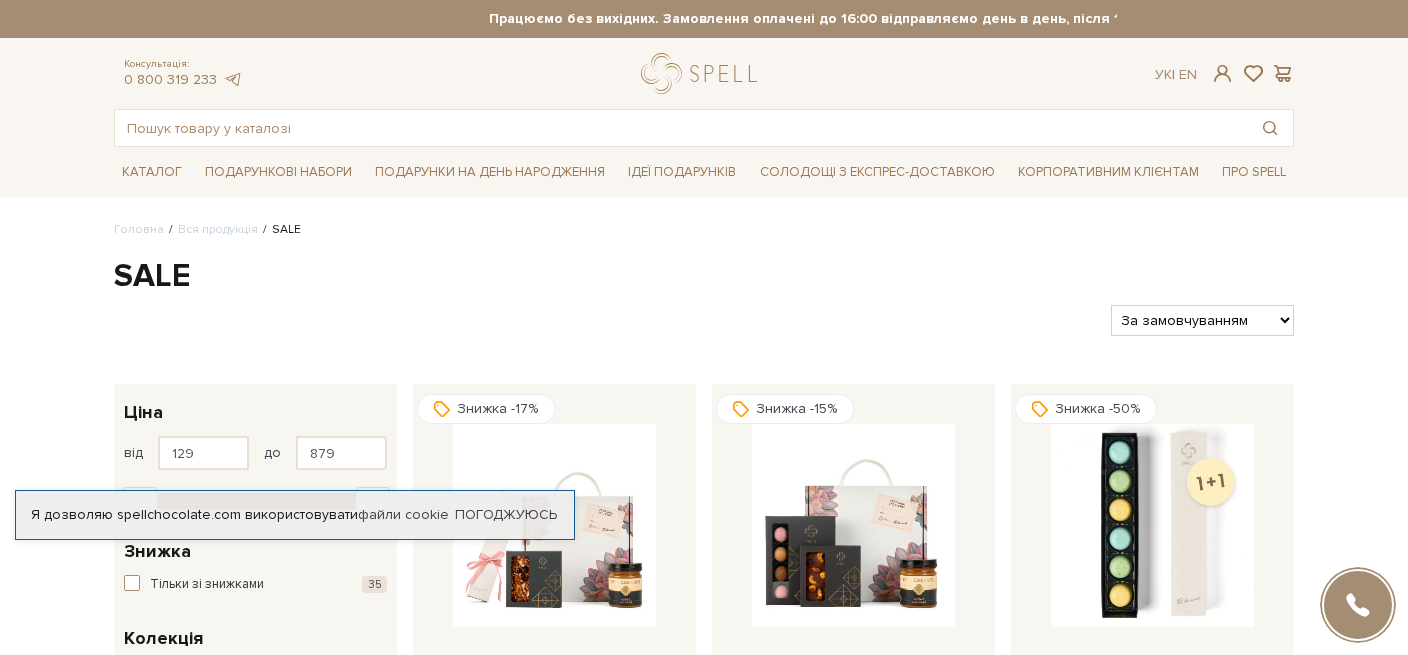 scroll, scrollTop: 0, scrollLeft: 0, axis: both 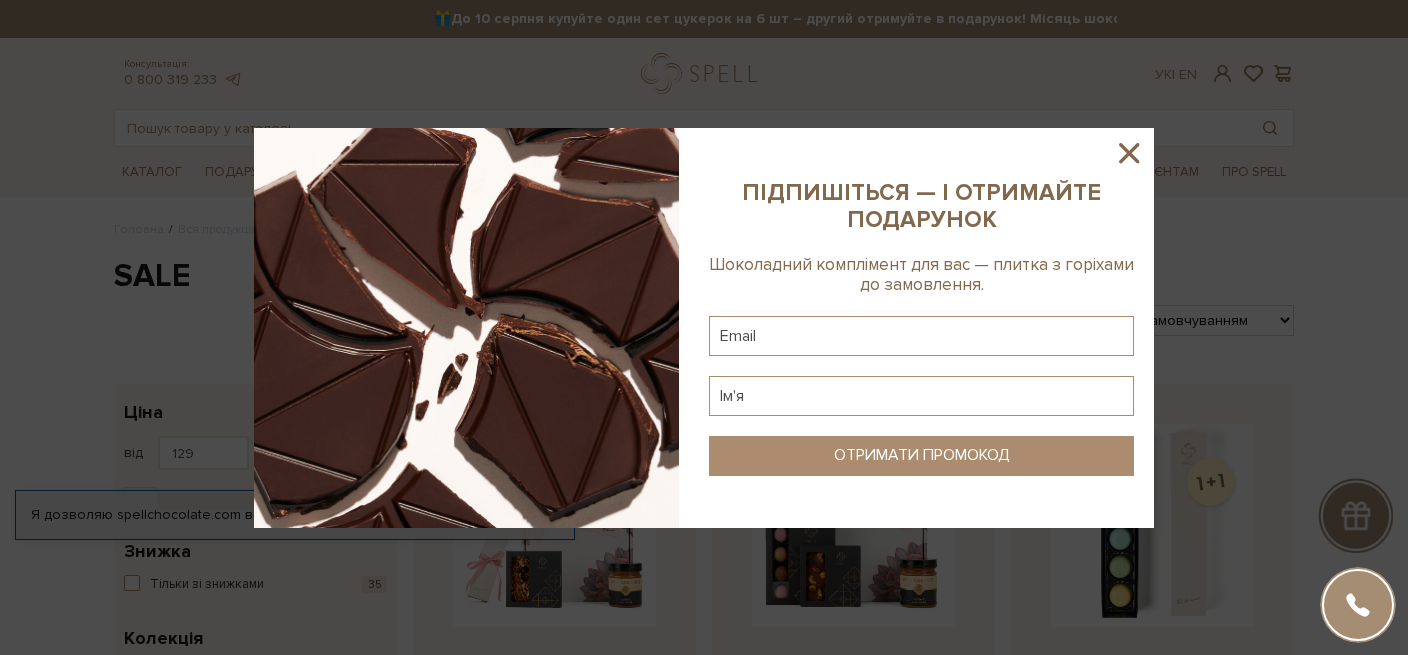 click 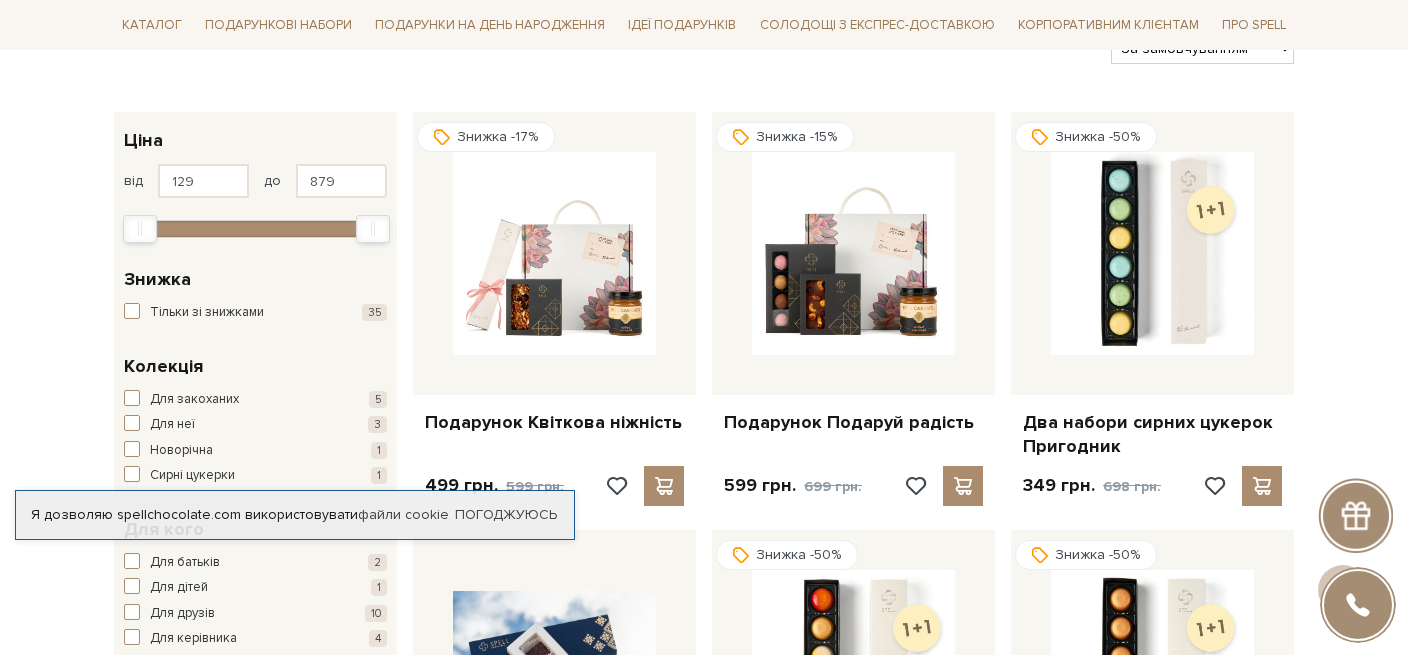 scroll, scrollTop: 0, scrollLeft: 0, axis: both 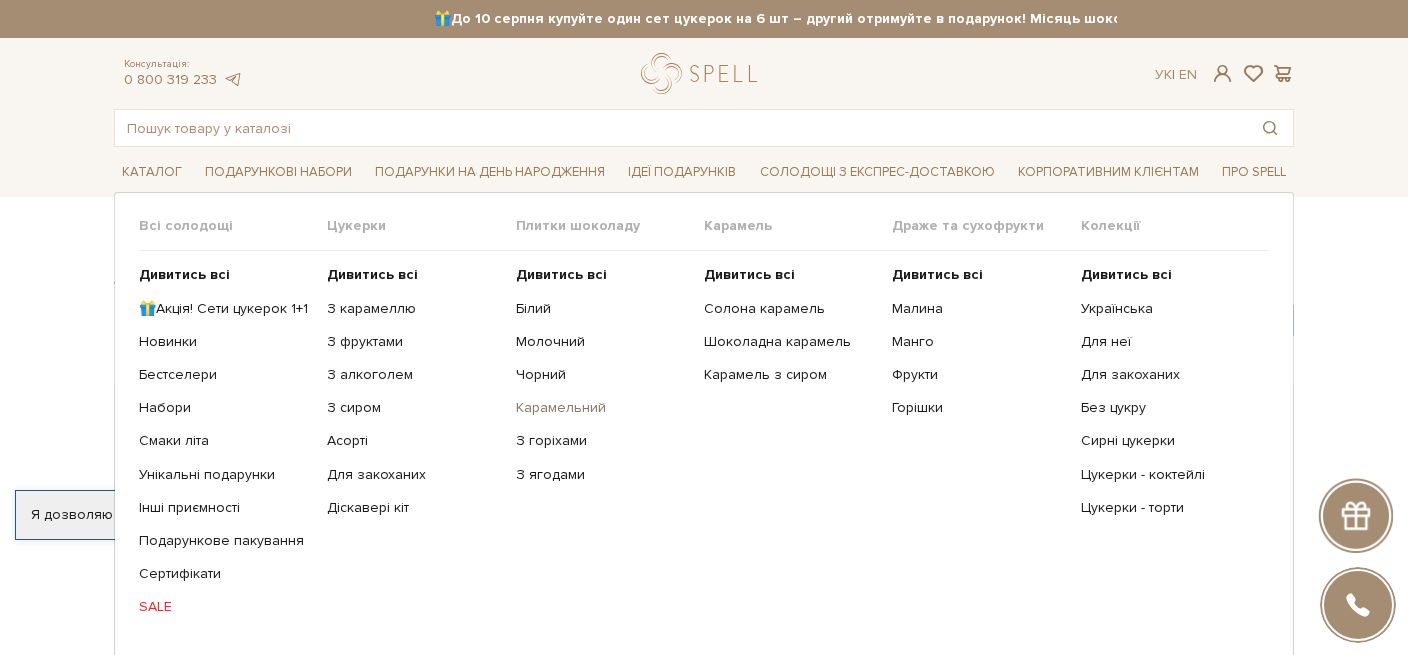 click on "Карамельний" at bounding box center [602, 408] 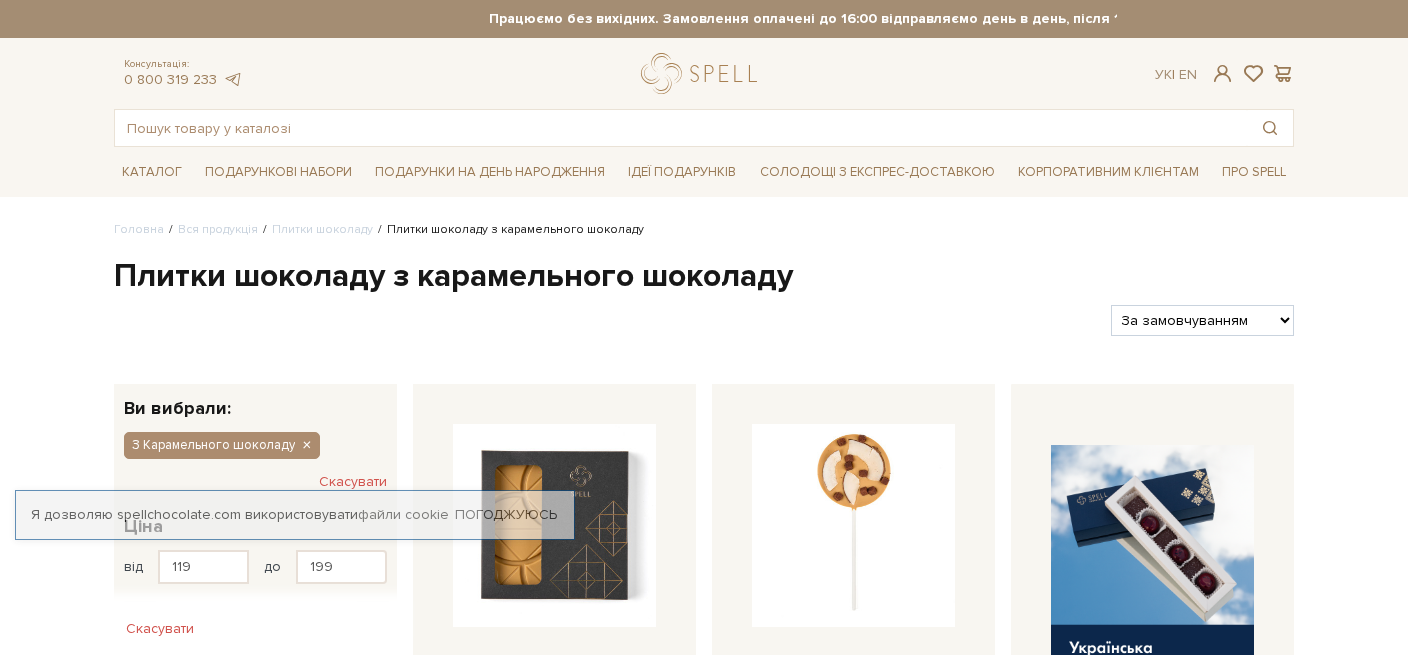 scroll, scrollTop: 0, scrollLeft: 0, axis: both 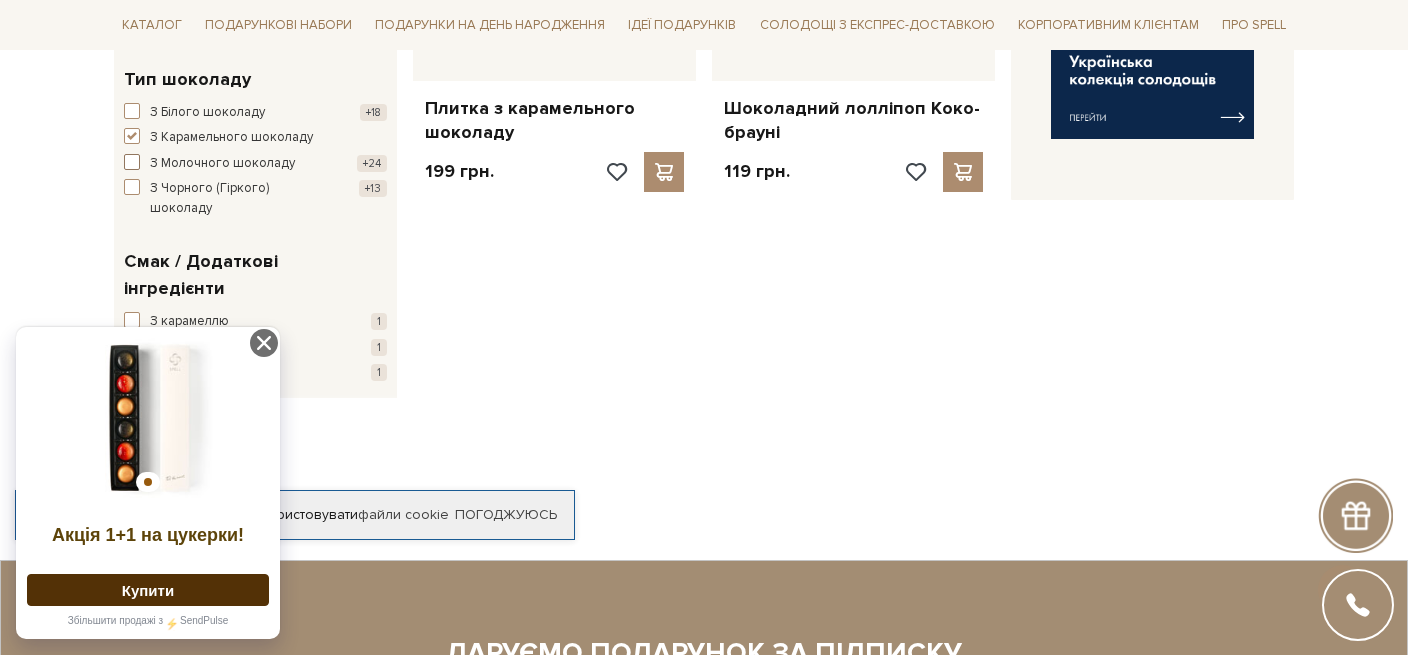 click at bounding box center (132, 162) 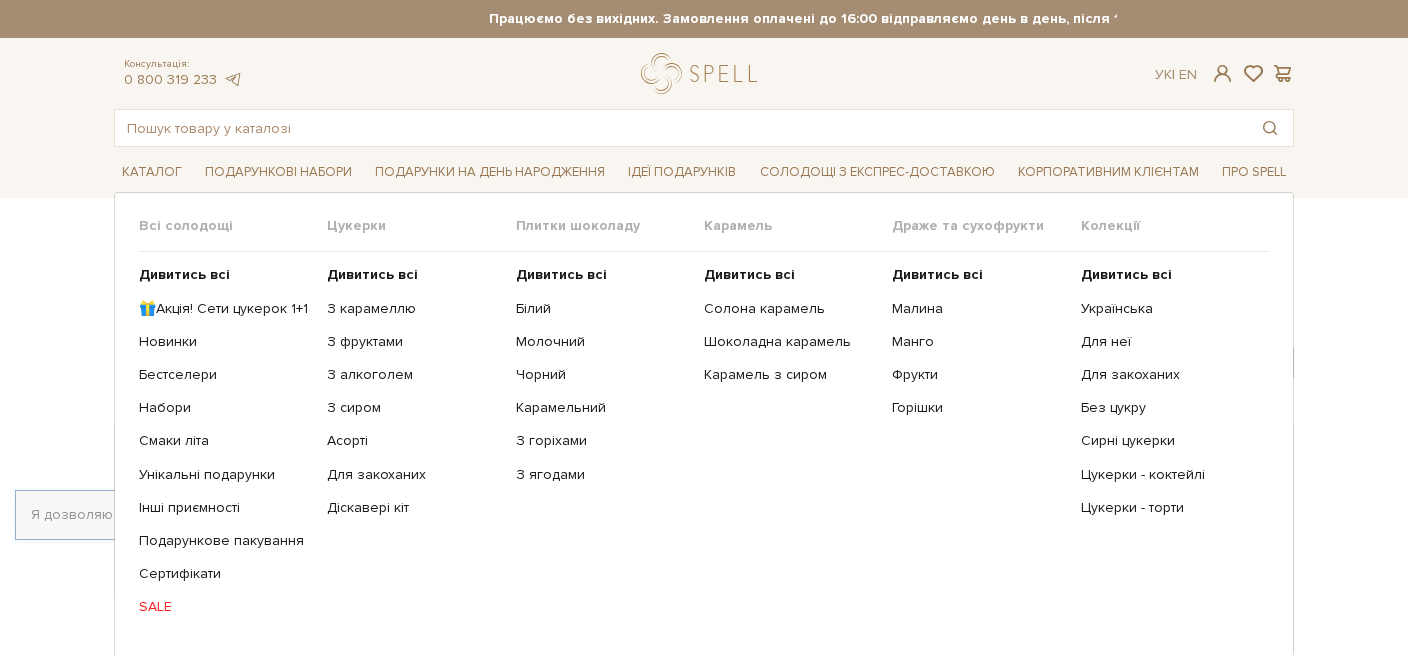 scroll, scrollTop: 0, scrollLeft: 0, axis: both 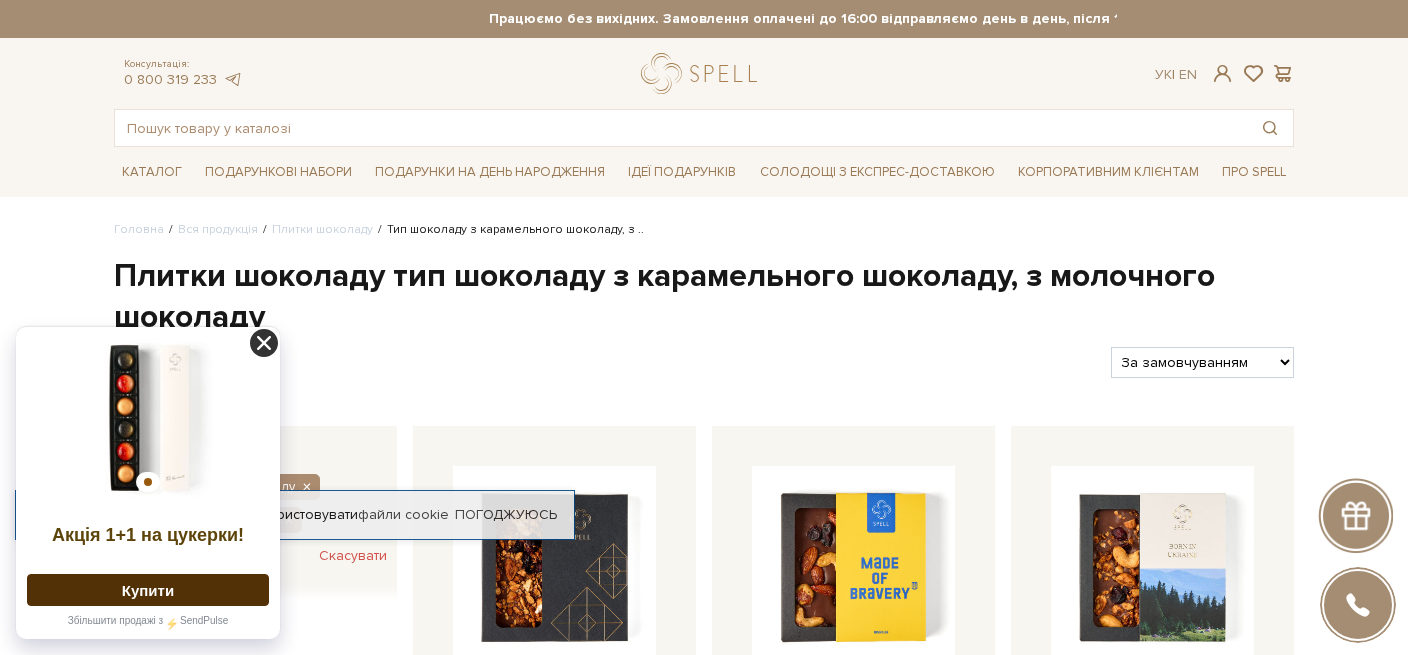click 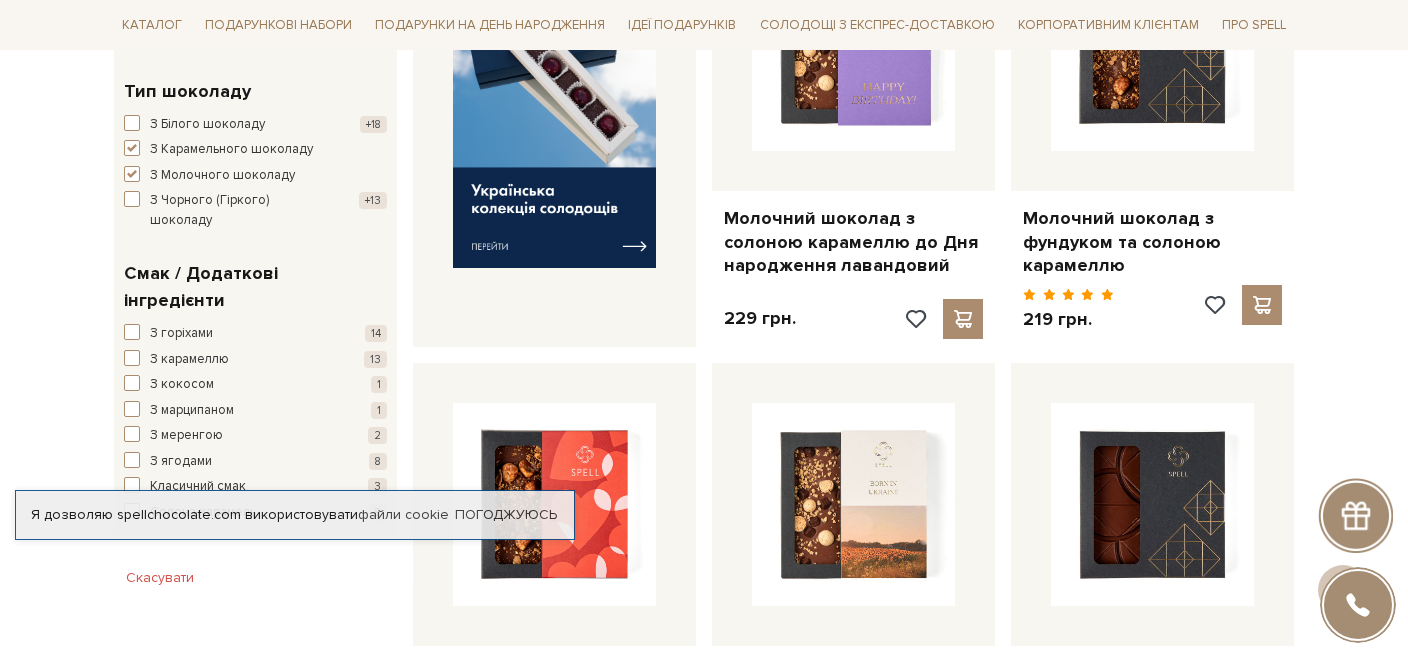 scroll, scrollTop: 963, scrollLeft: 0, axis: vertical 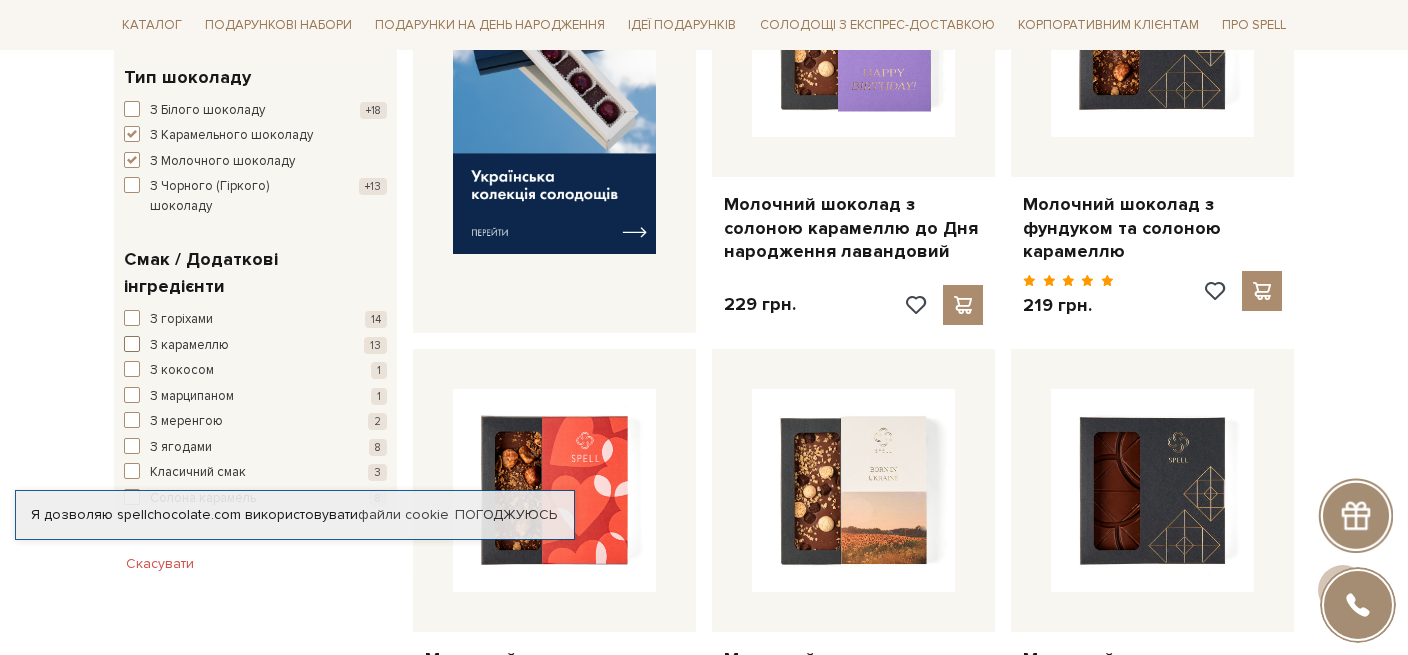 click at bounding box center [132, 344] 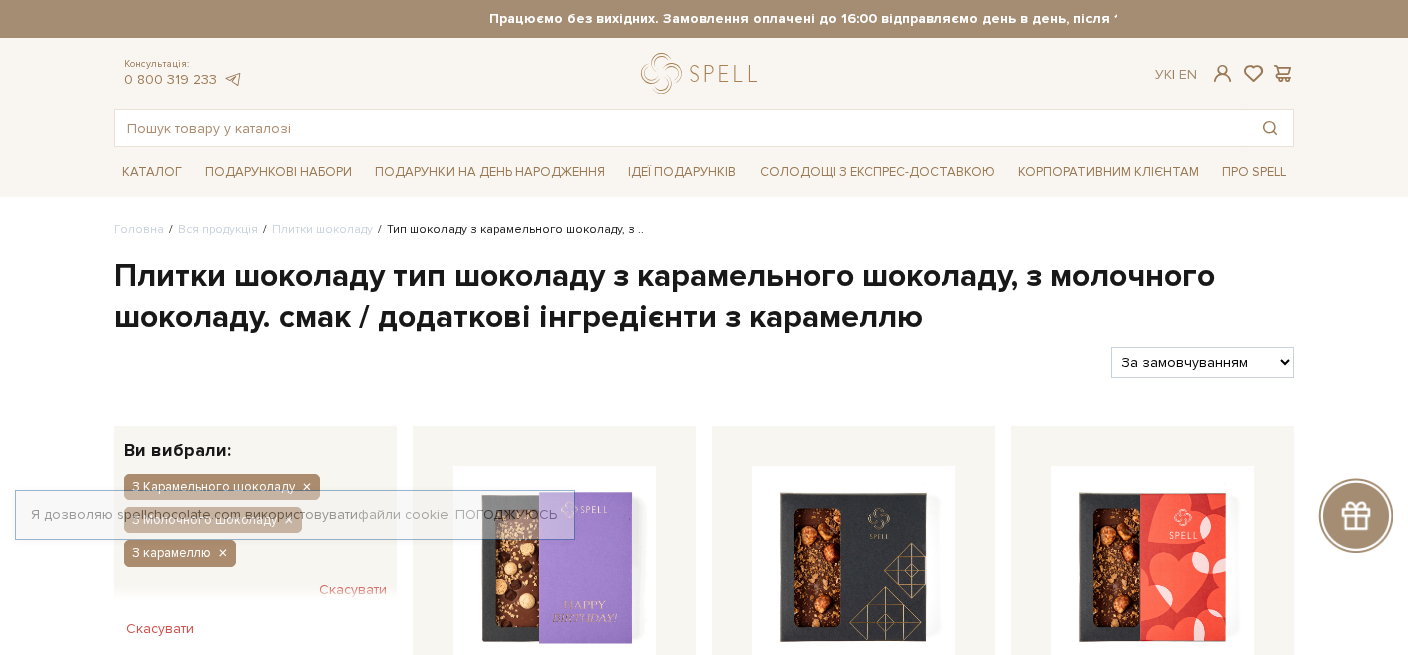 scroll, scrollTop: 0, scrollLeft: 0, axis: both 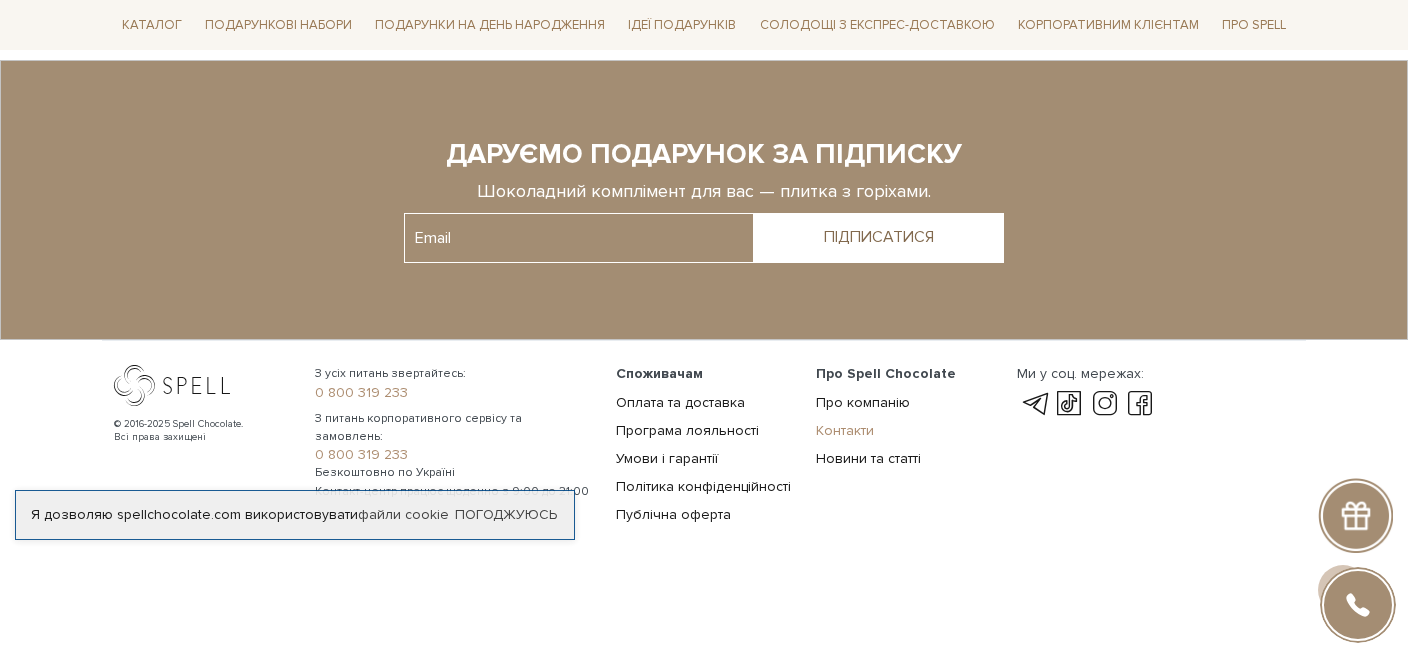 click on "Контакти" at bounding box center (845, 430) 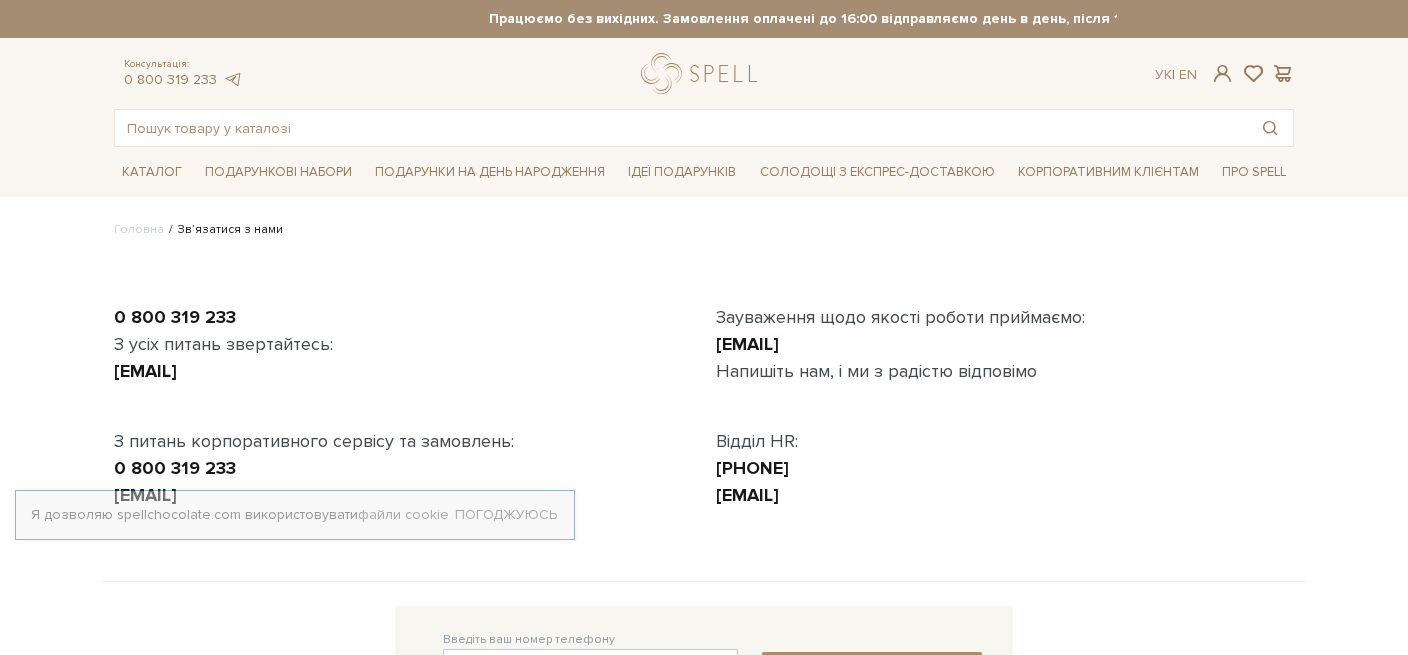 scroll, scrollTop: 0, scrollLeft: 0, axis: both 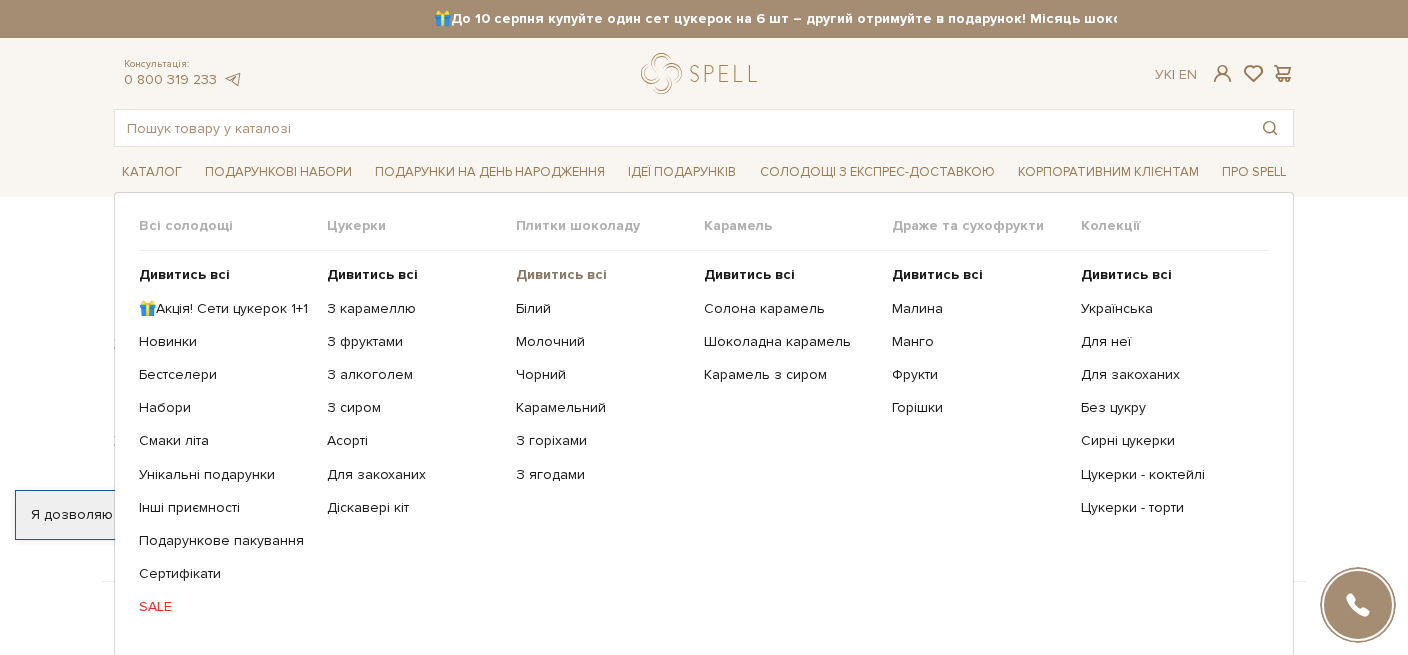 click on "Дивитись всі" at bounding box center (561, 274) 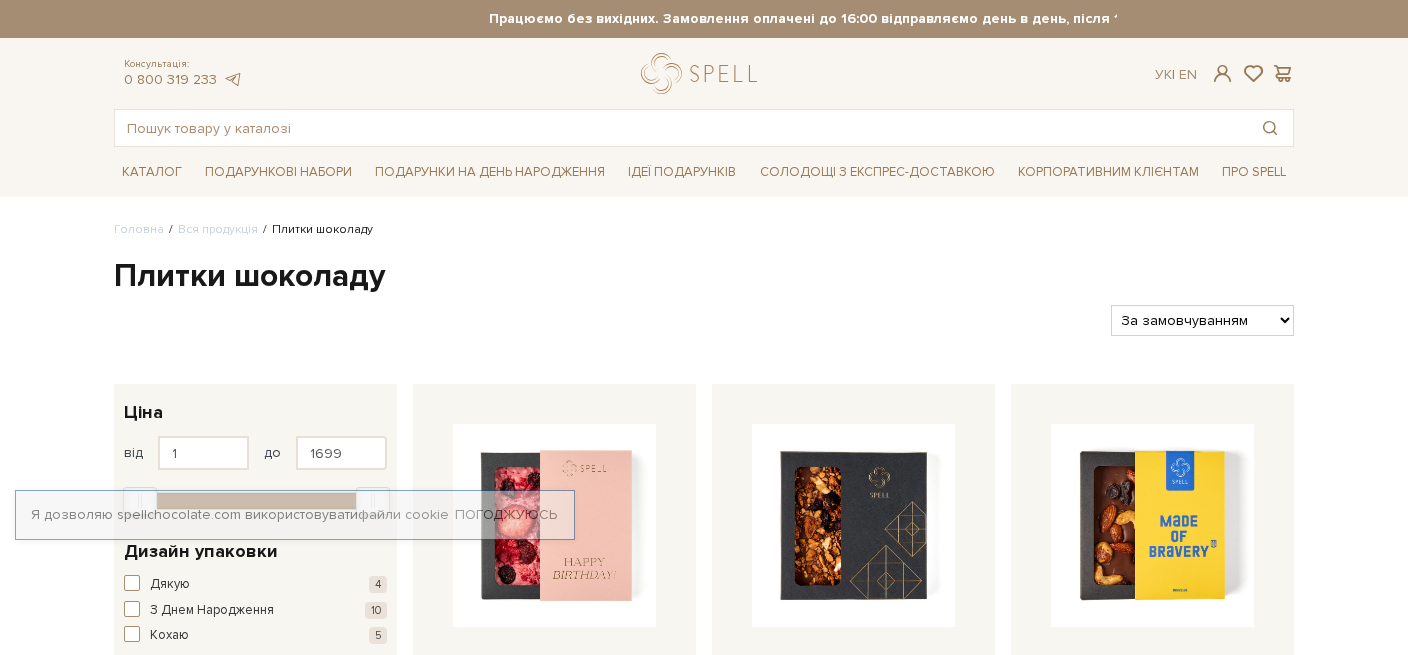 scroll, scrollTop: 0, scrollLeft: 0, axis: both 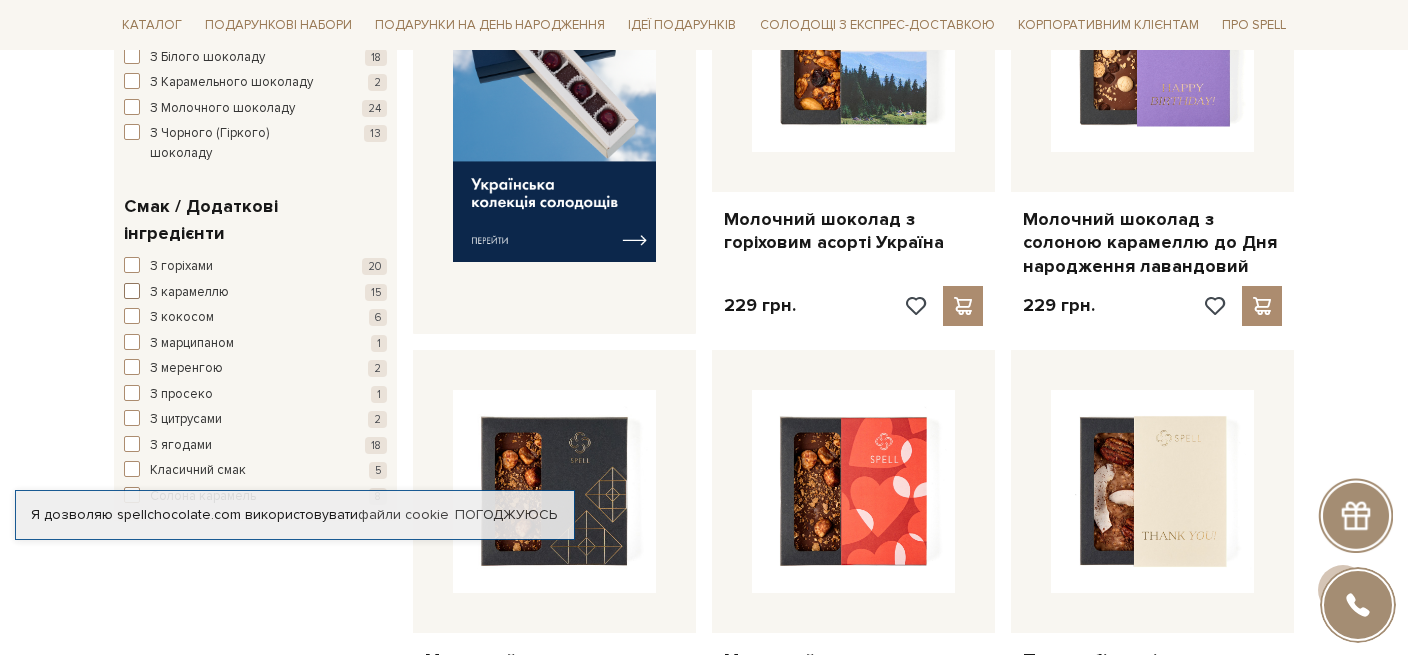 click at bounding box center [132, 291] 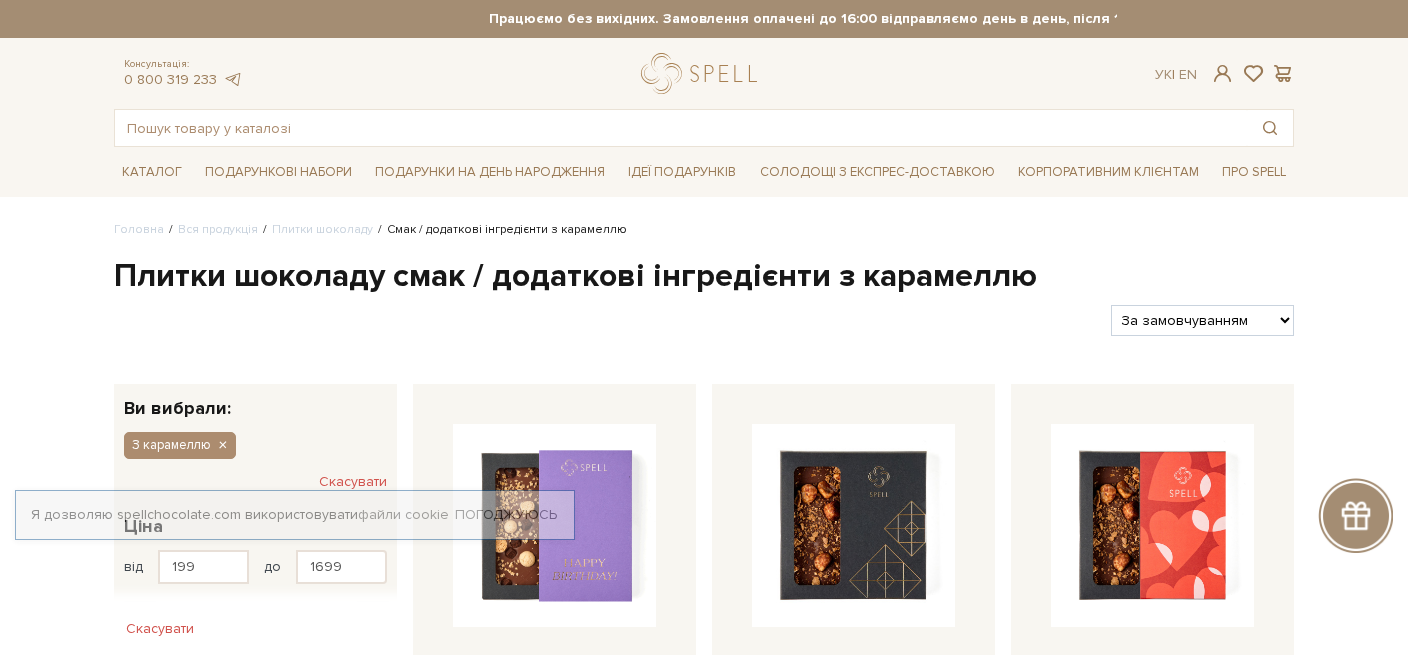 scroll, scrollTop: 0, scrollLeft: 0, axis: both 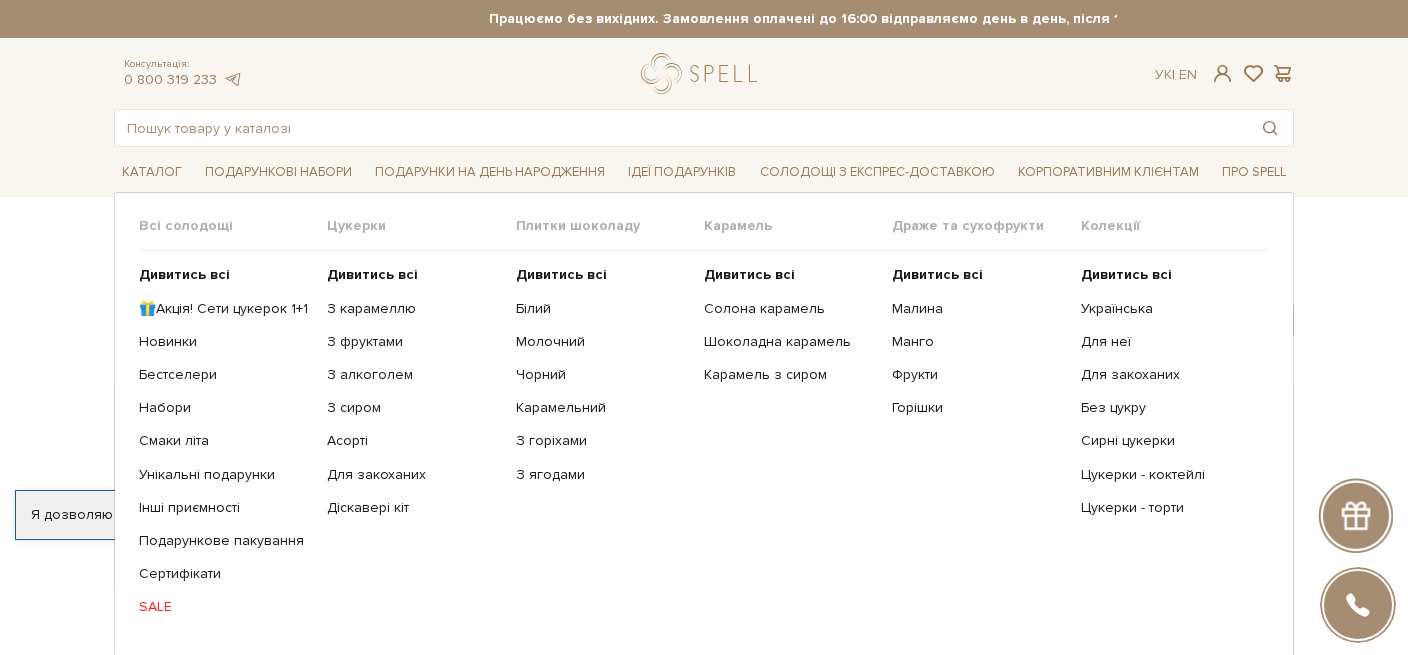click on "SALE" 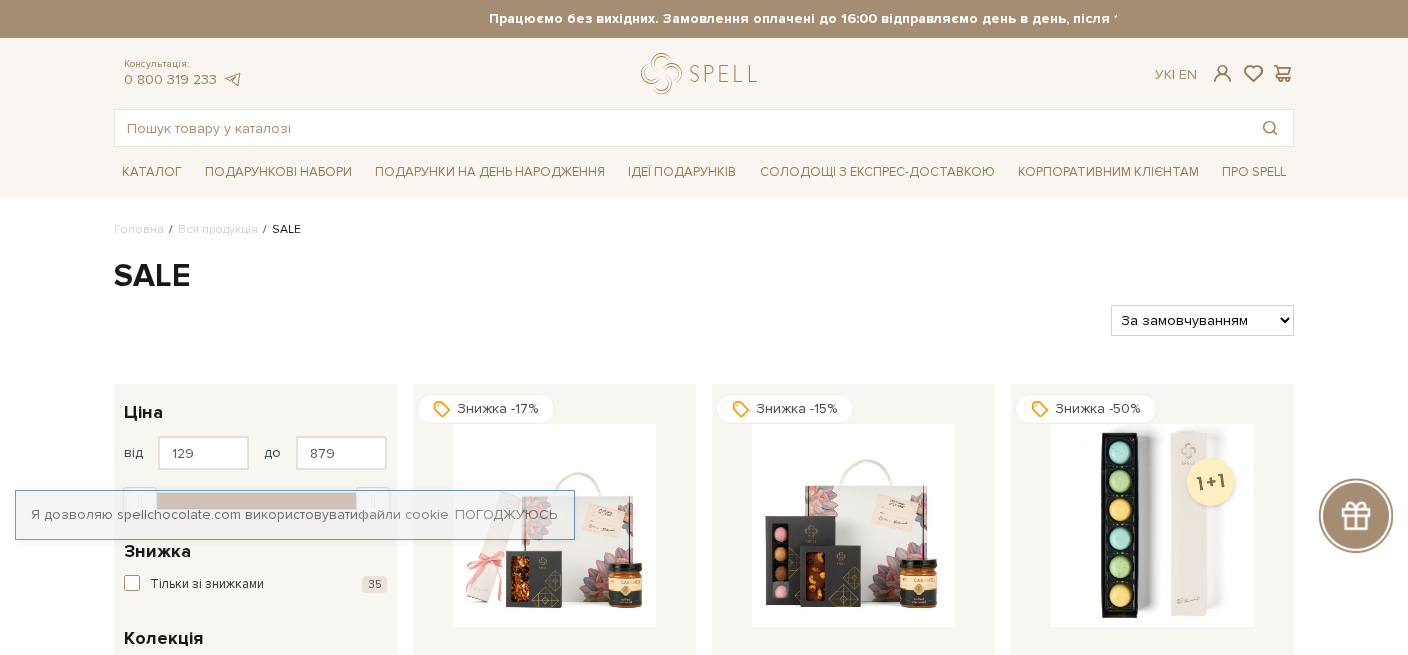 scroll, scrollTop: 0, scrollLeft: 0, axis: both 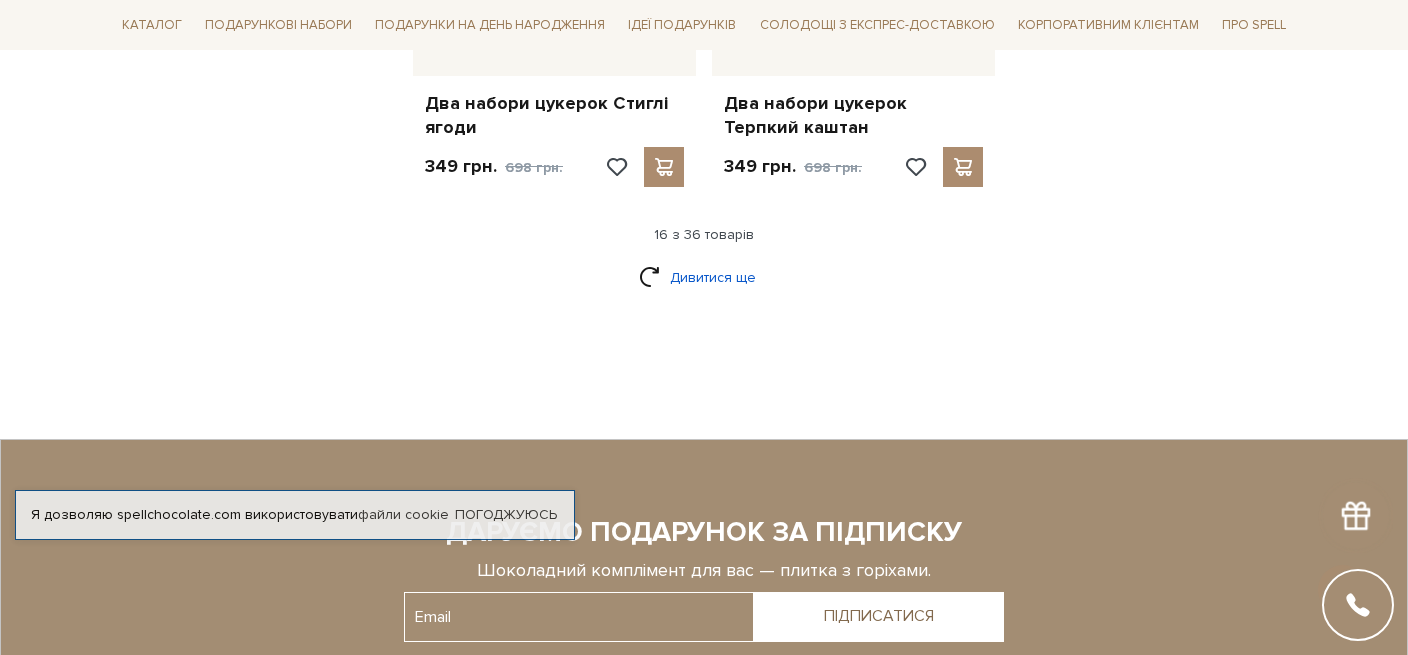 click on "Дивитися ще" at bounding box center [704, 277] 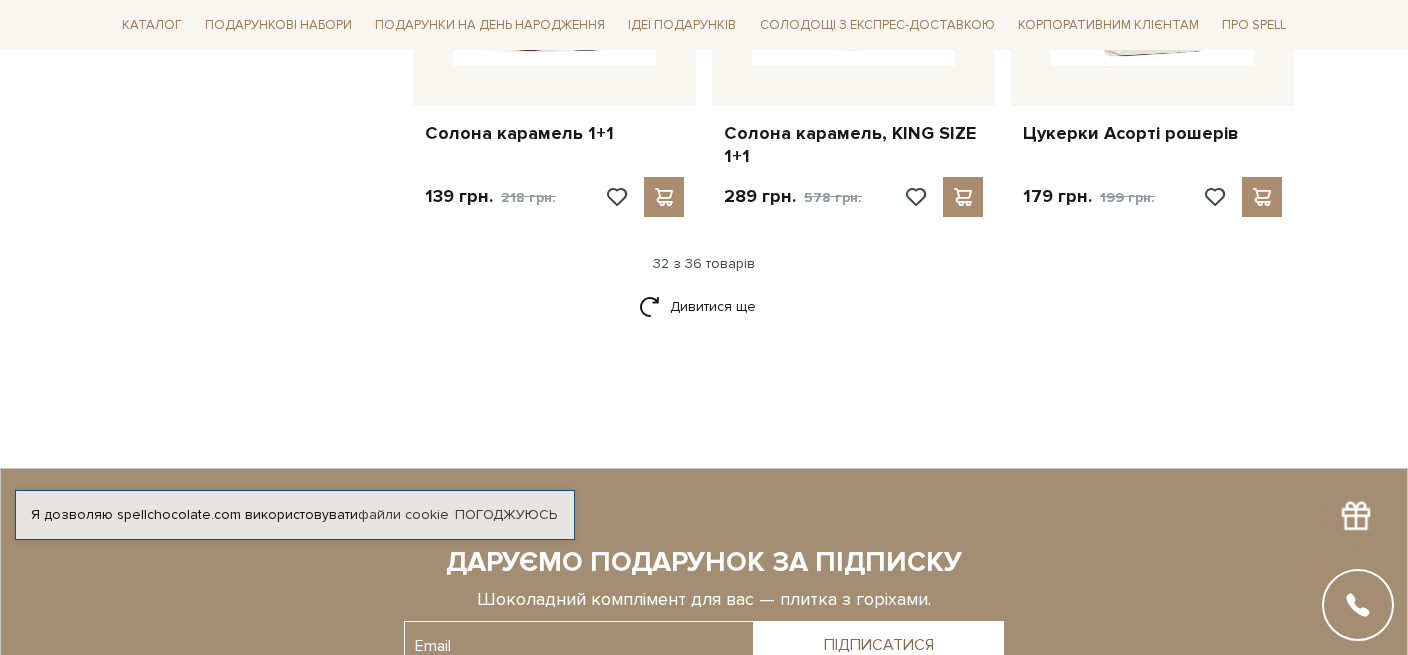 scroll, scrollTop: 4788, scrollLeft: 0, axis: vertical 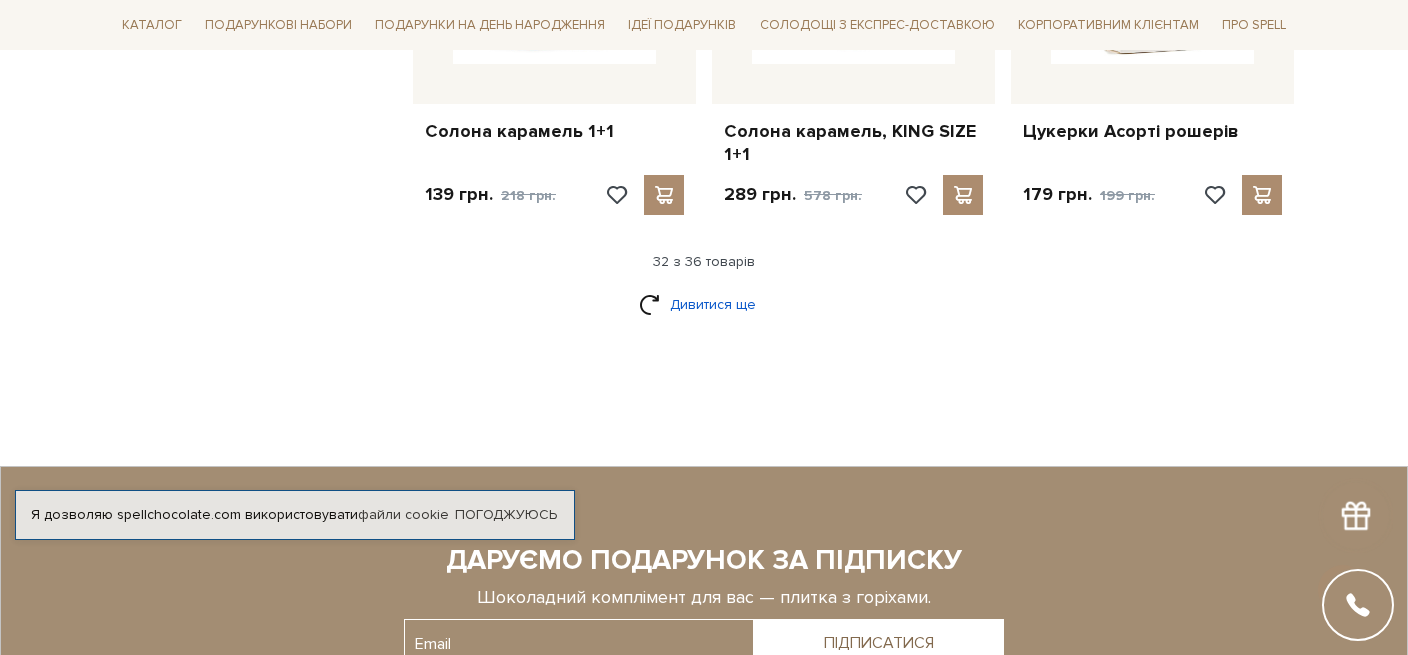 click on "Дивитися ще" at bounding box center [704, 304] 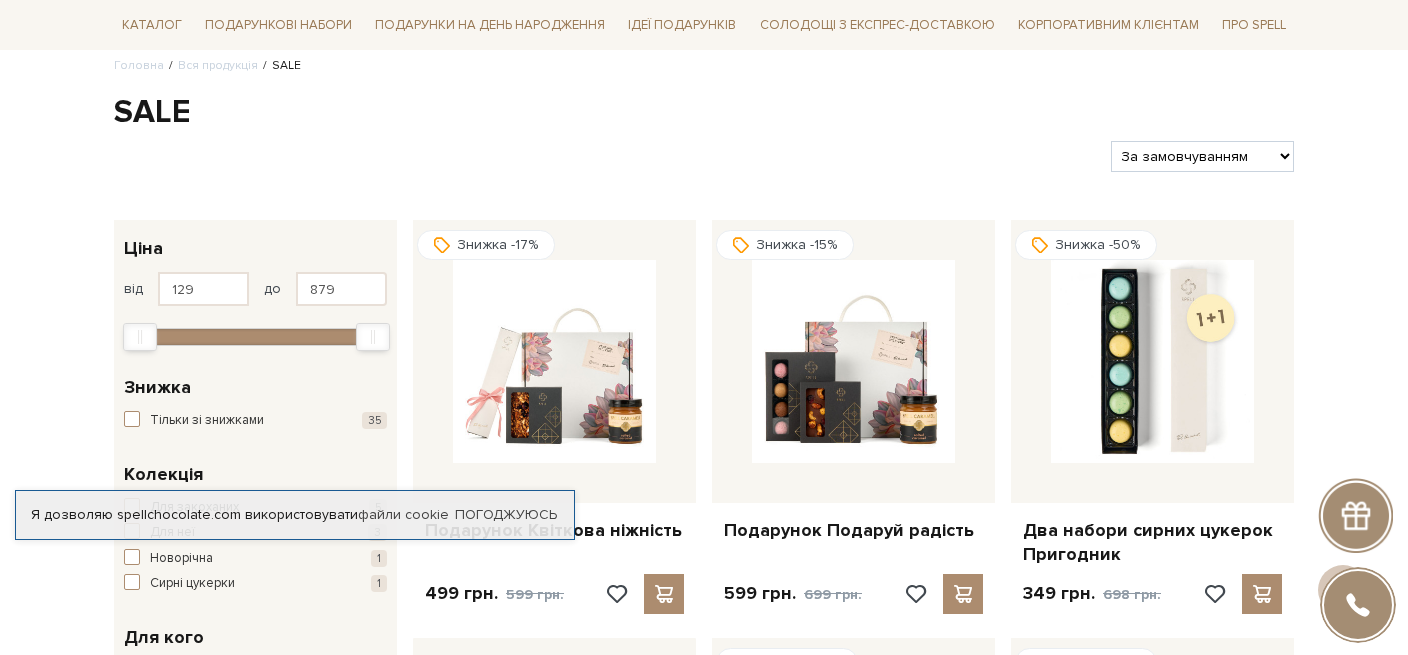 scroll, scrollTop: 0, scrollLeft: 0, axis: both 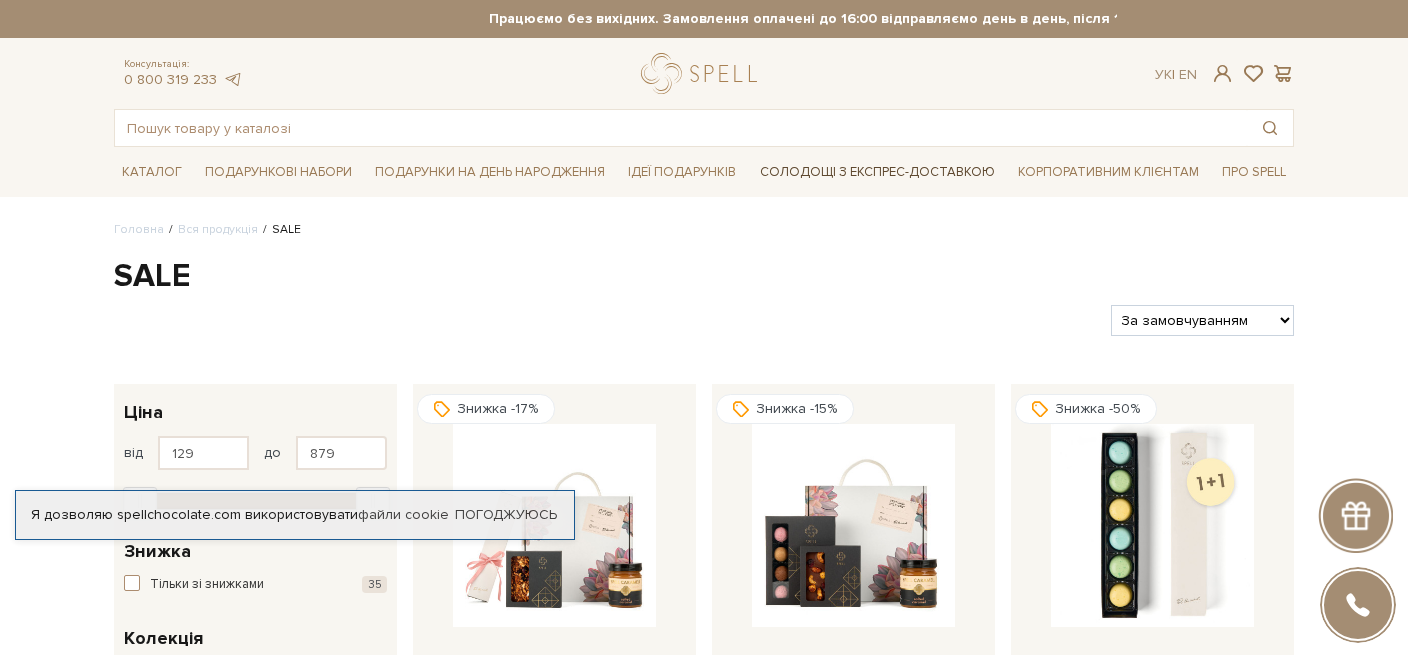 click on "Солодощі з експрес-доставкою" at bounding box center (877, 172) 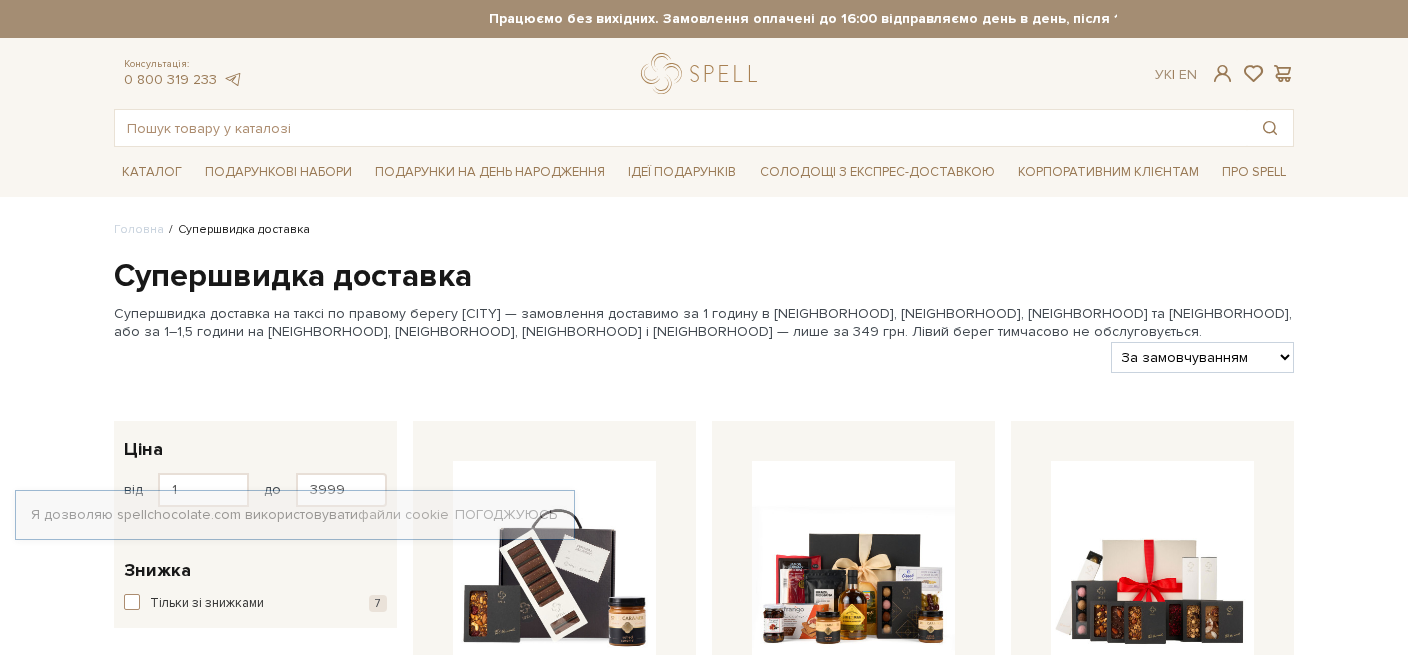 scroll, scrollTop: 0, scrollLeft: 0, axis: both 